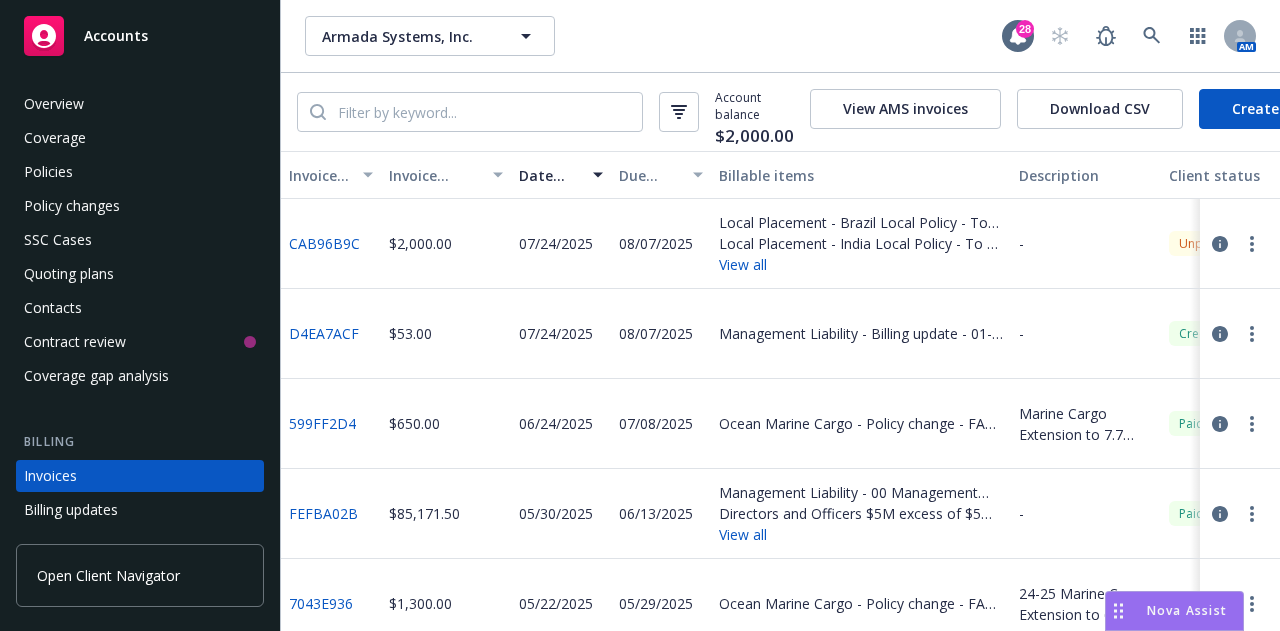 scroll, scrollTop: 0, scrollLeft: 0, axis: both 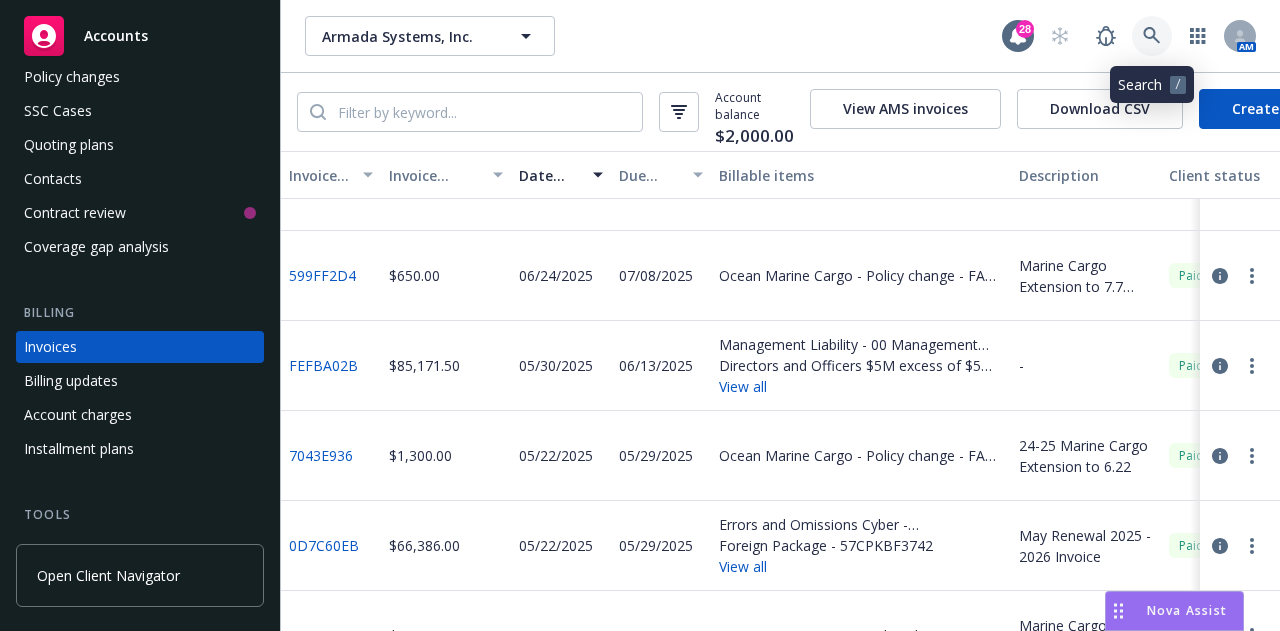click at bounding box center (1152, 36) 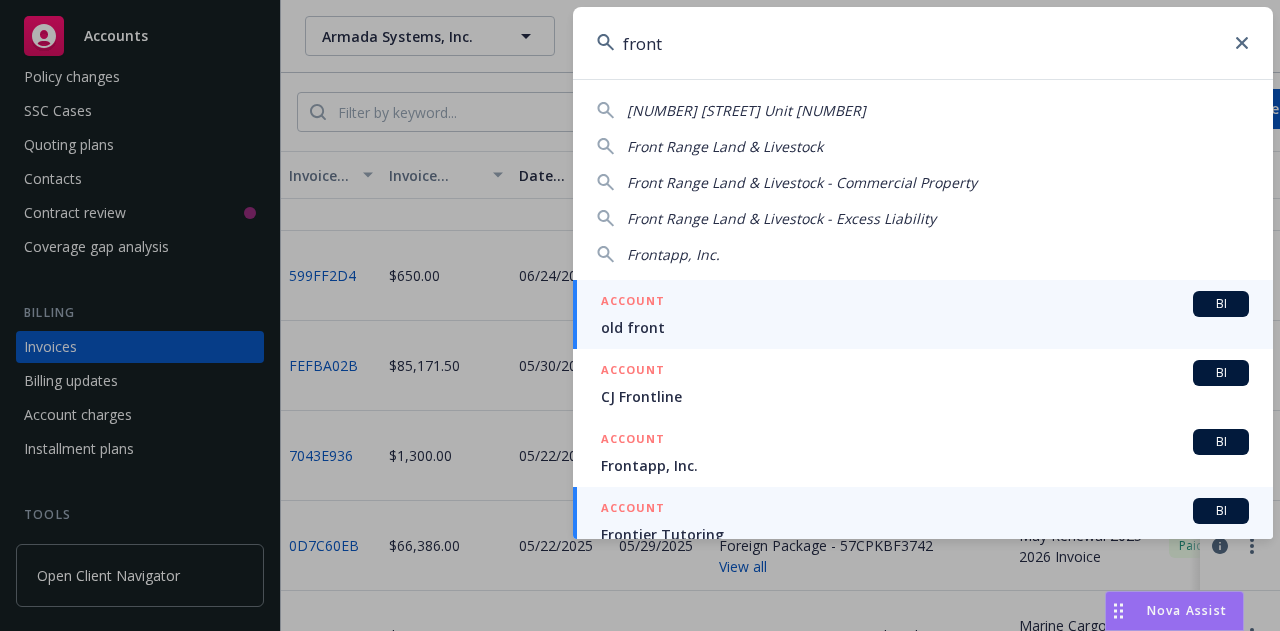 scroll, scrollTop: 17, scrollLeft: 0, axis: vertical 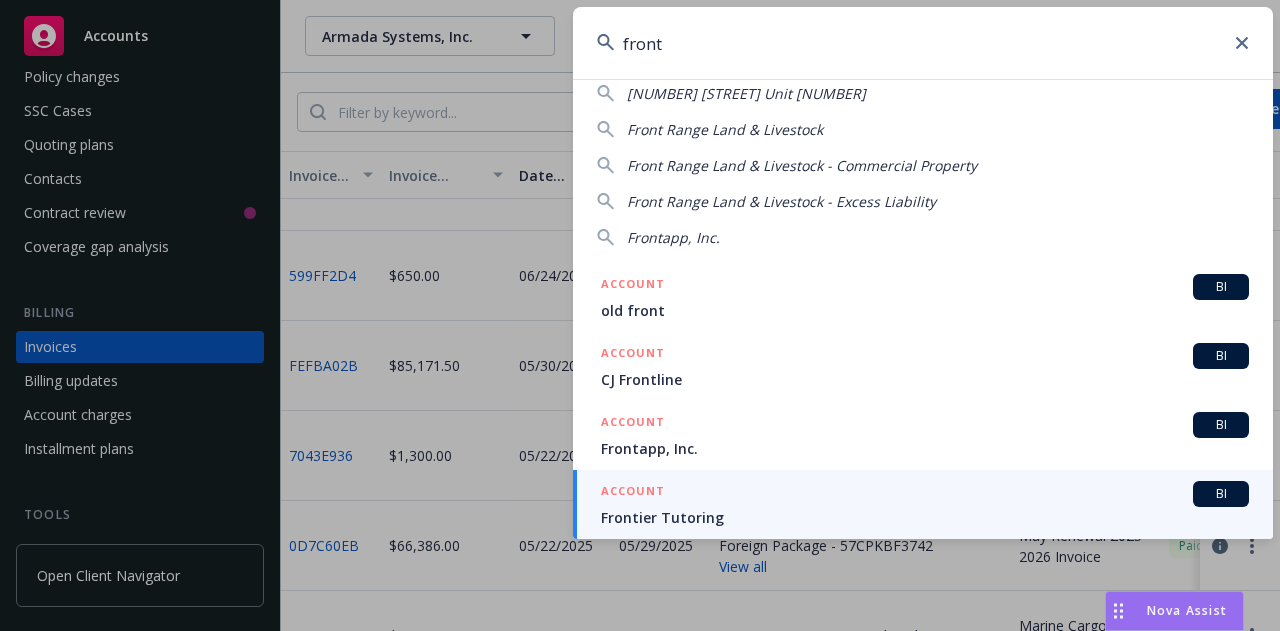 type on "front" 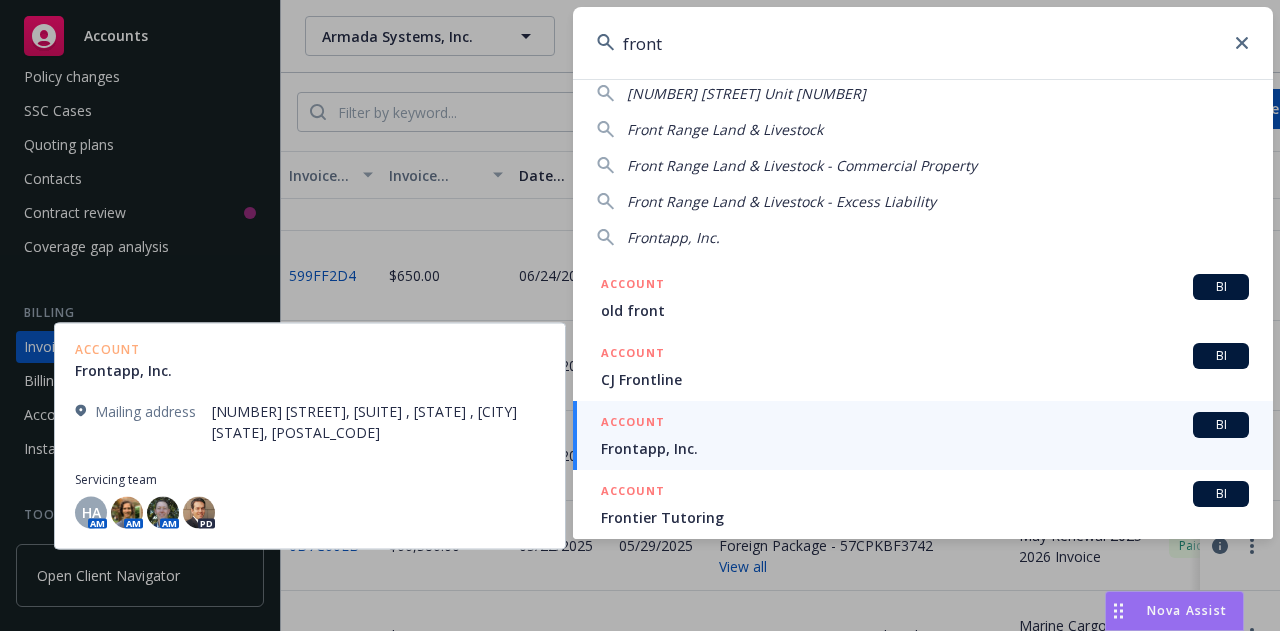 click on "ACCOUNT" at bounding box center (633, 424) 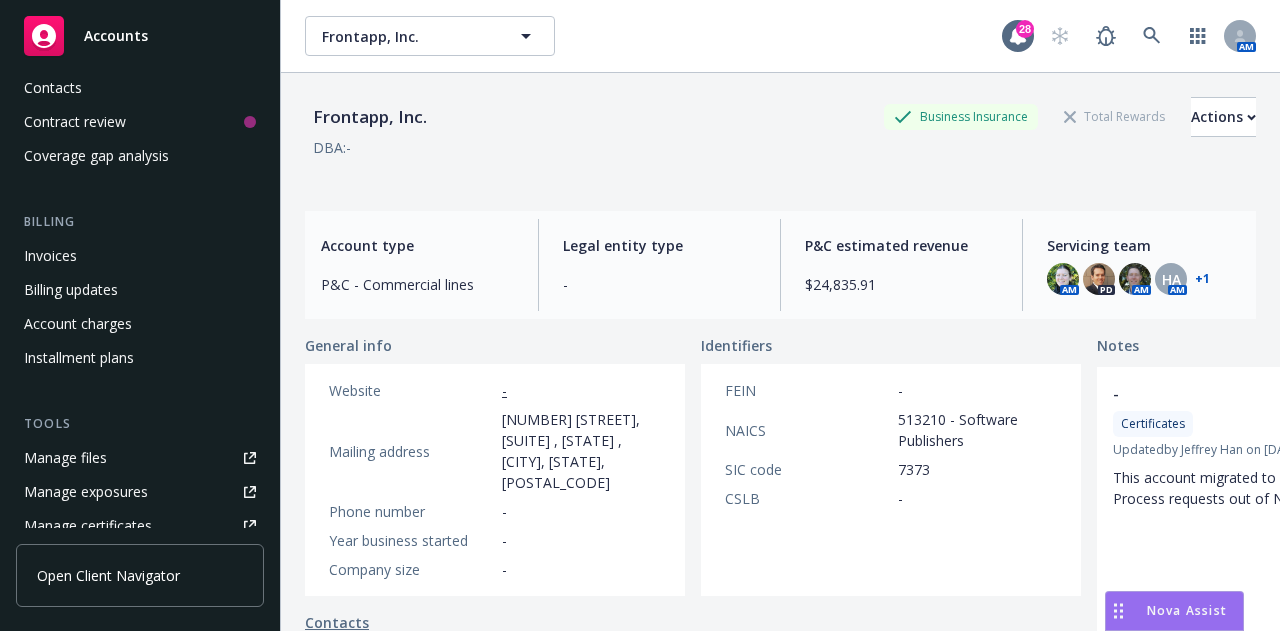scroll, scrollTop: 221, scrollLeft: 0, axis: vertical 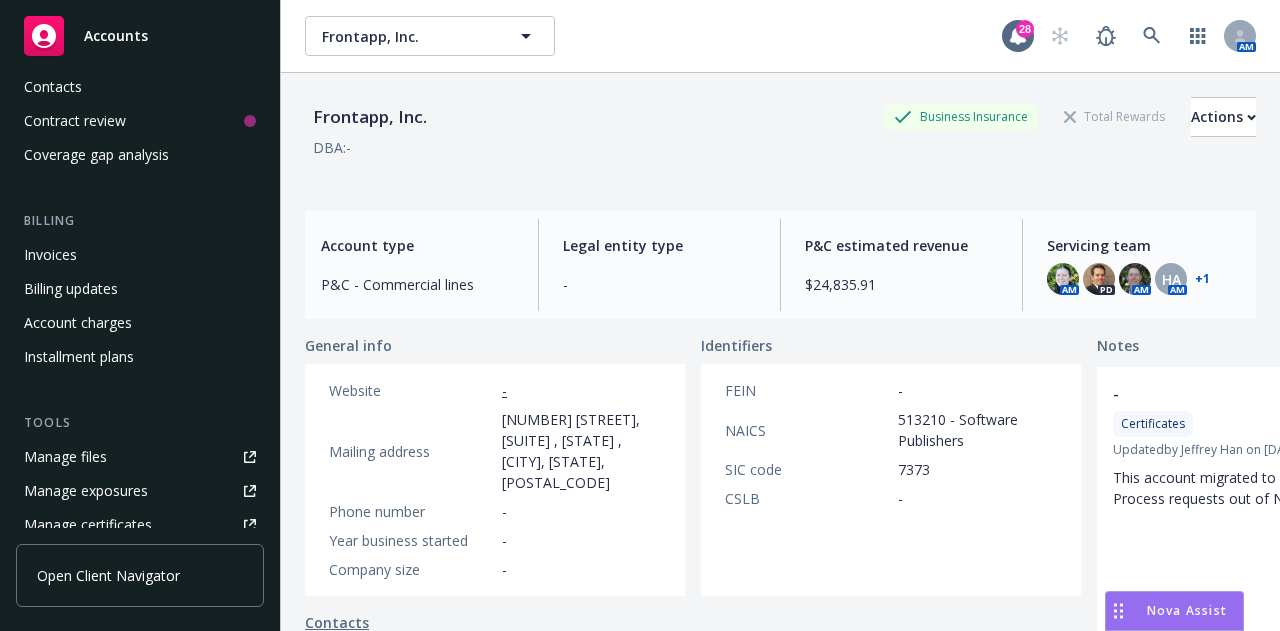 click on "Manage files" at bounding box center (65, 457) 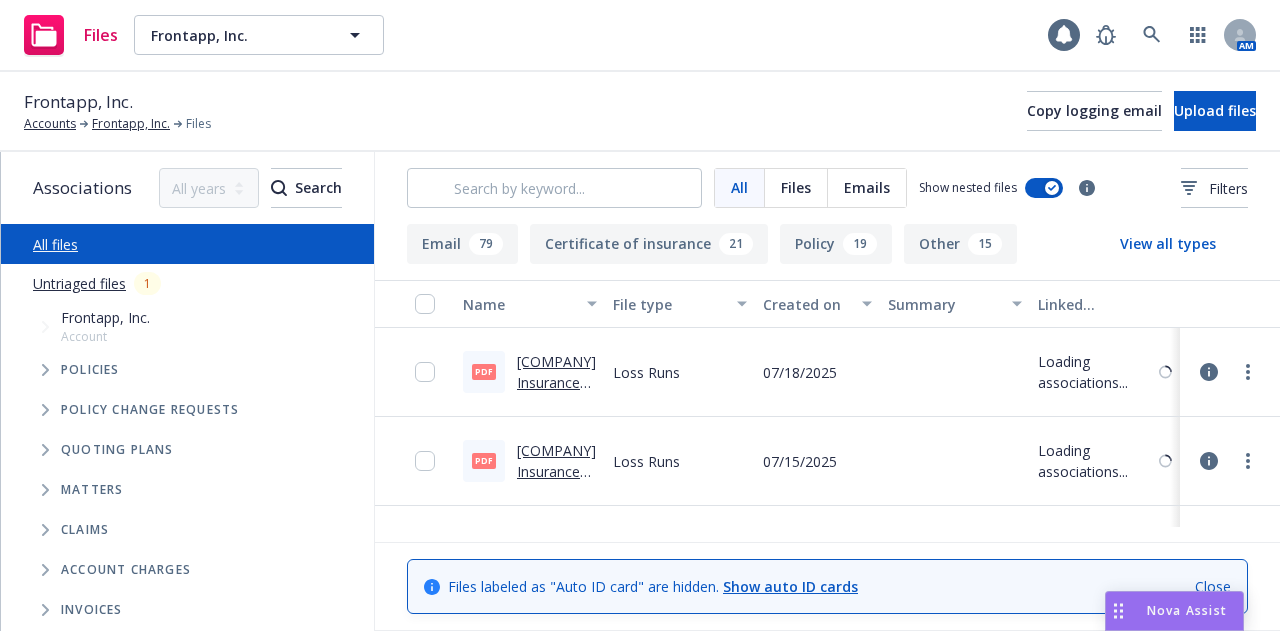 scroll, scrollTop: 0, scrollLeft: 0, axis: both 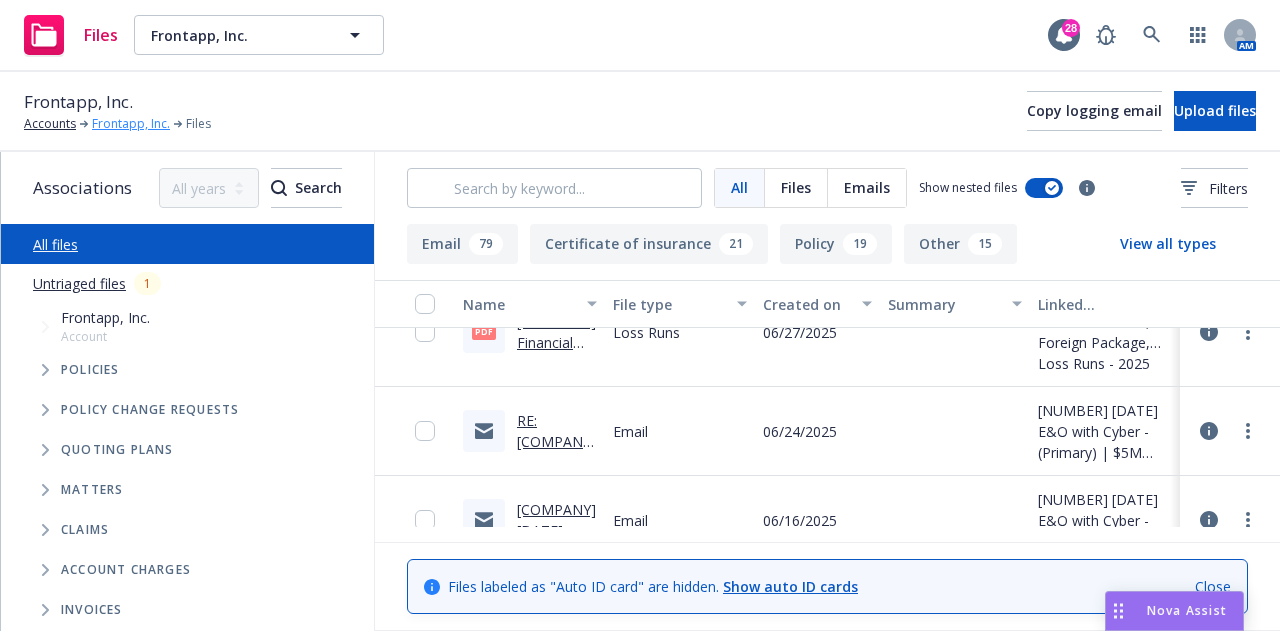 click on "Frontapp, Inc." at bounding box center [131, 124] 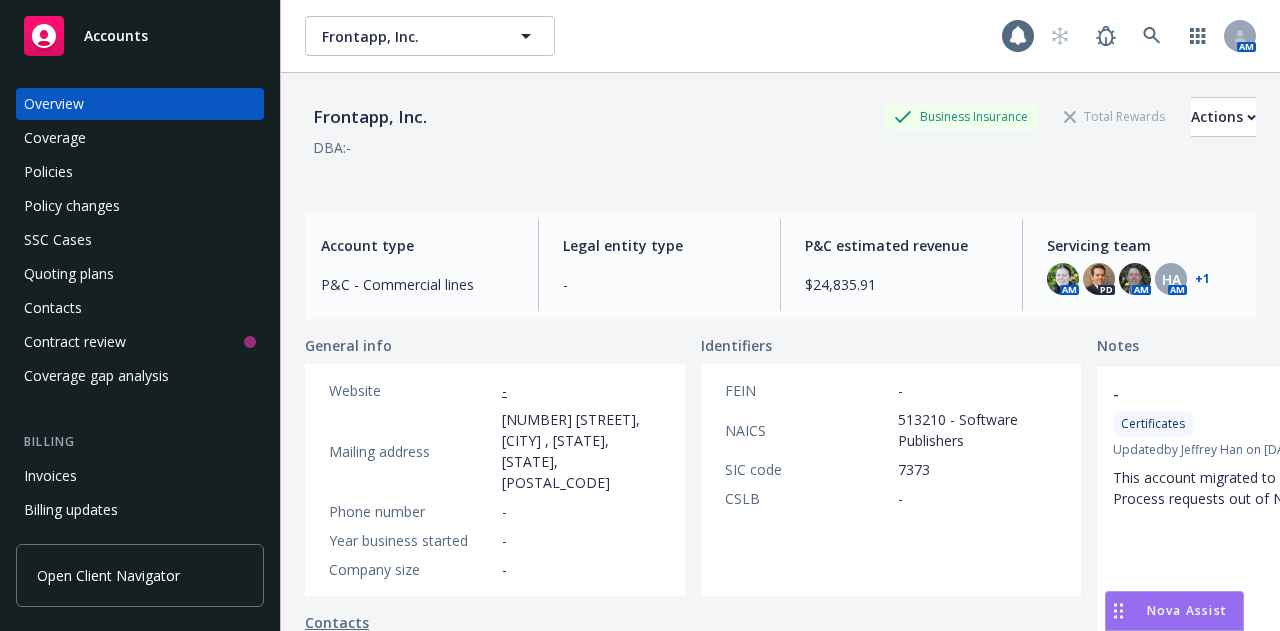 scroll, scrollTop: 0, scrollLeft: 0, axis: both 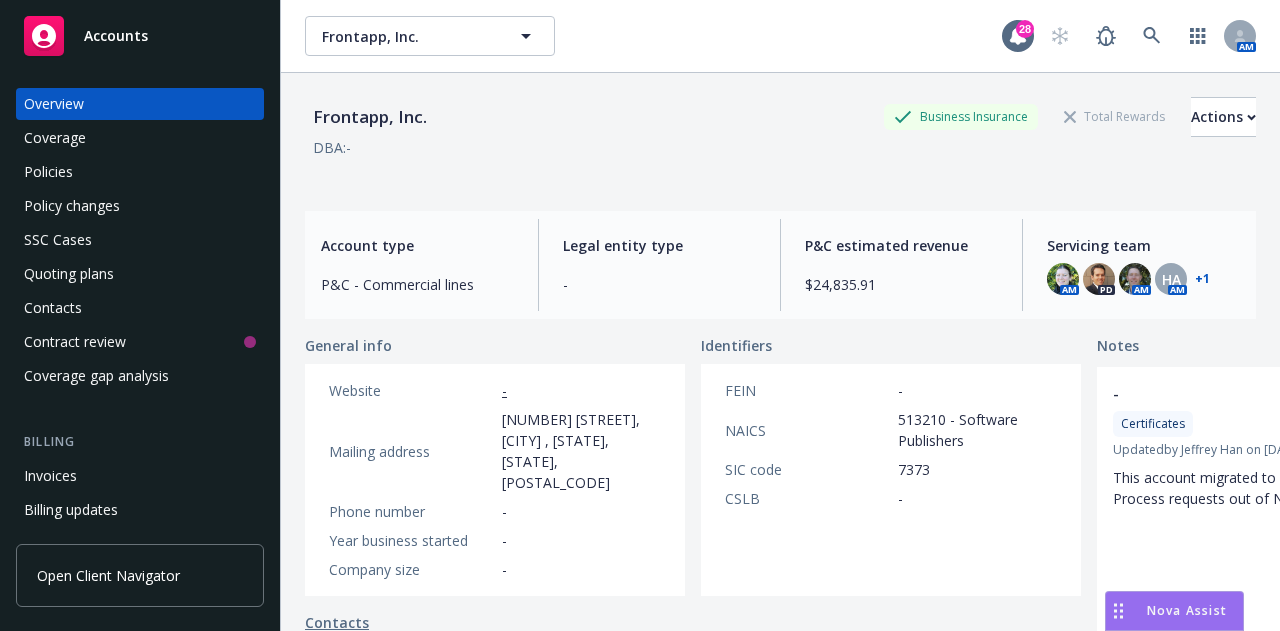 click on "Policies" at bounding box center [48, 172] 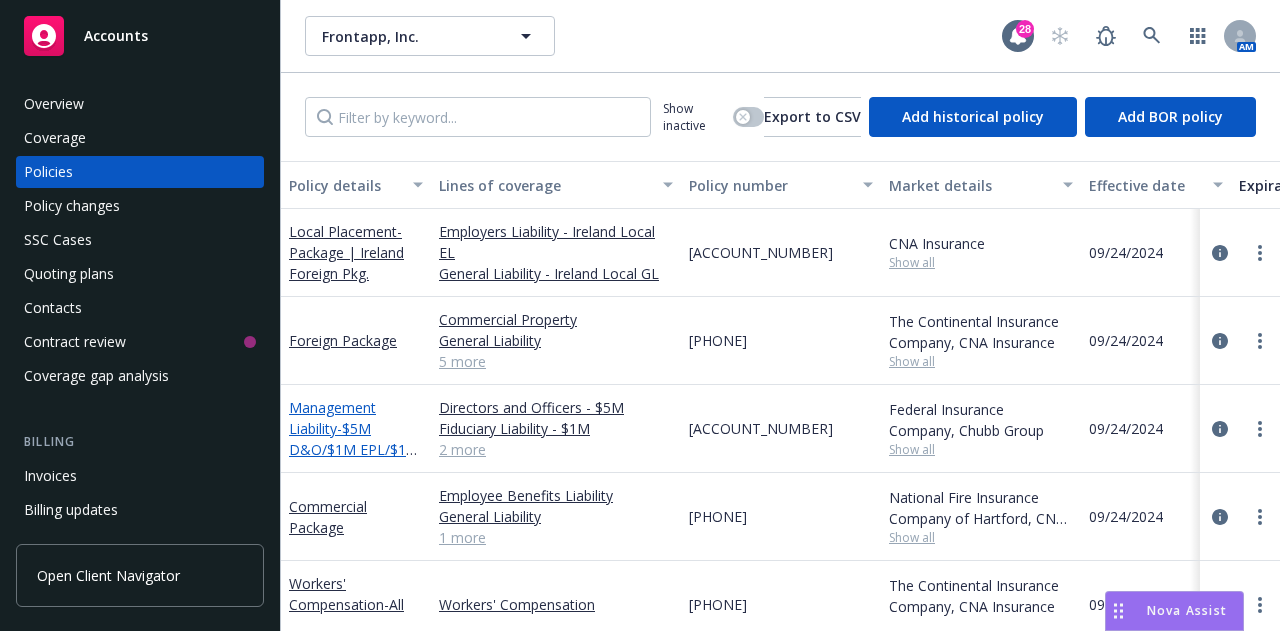 click on "- $5M D&O/$1M EPL/$1M FID/$1M Crime" at bounding box center [354, 449] 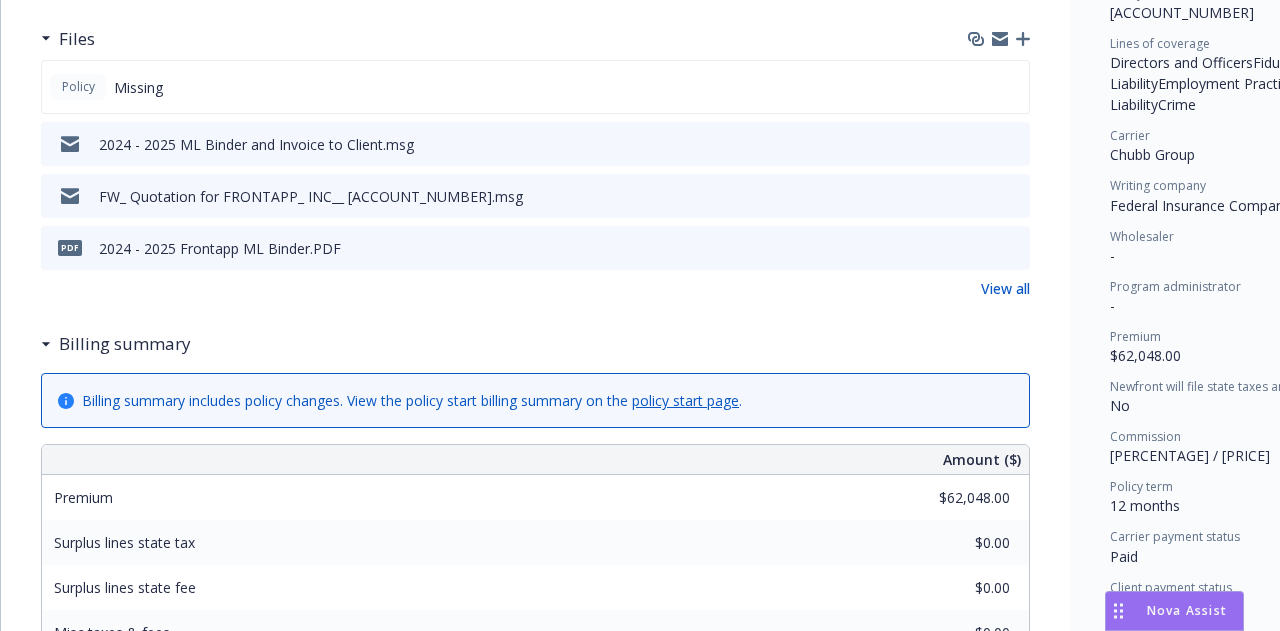 scroll, scrollTop: 466, scrollLeft: 0, axis: vertical 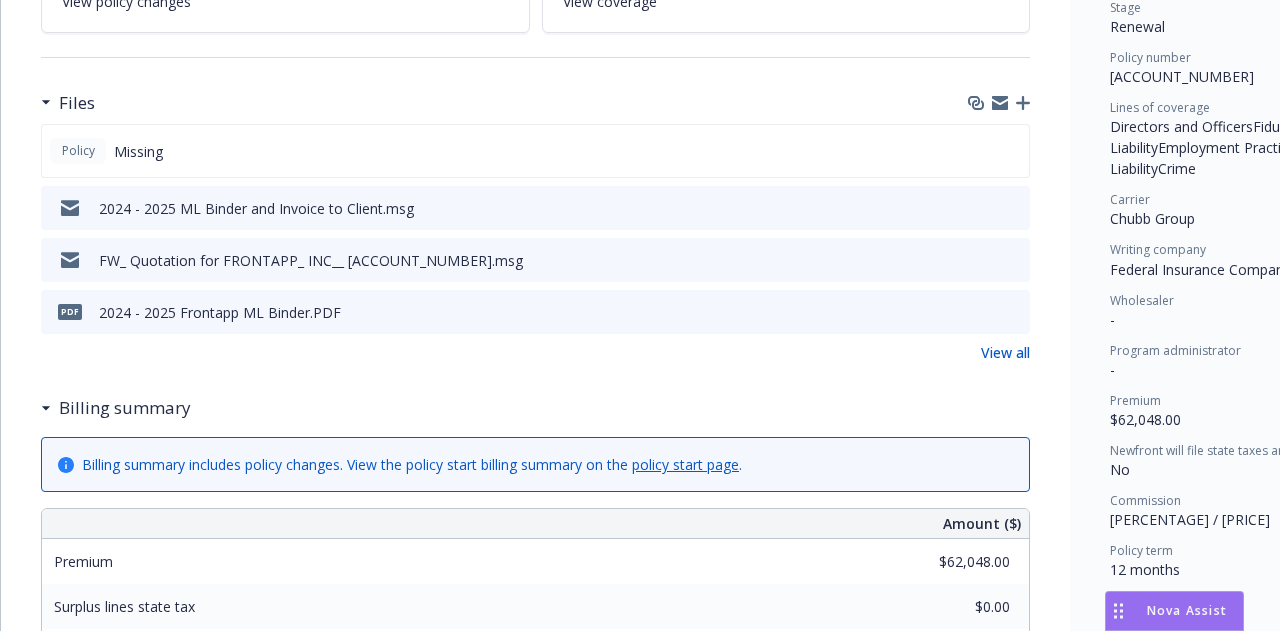 click on "View all" at bounding box center (1005, 352) 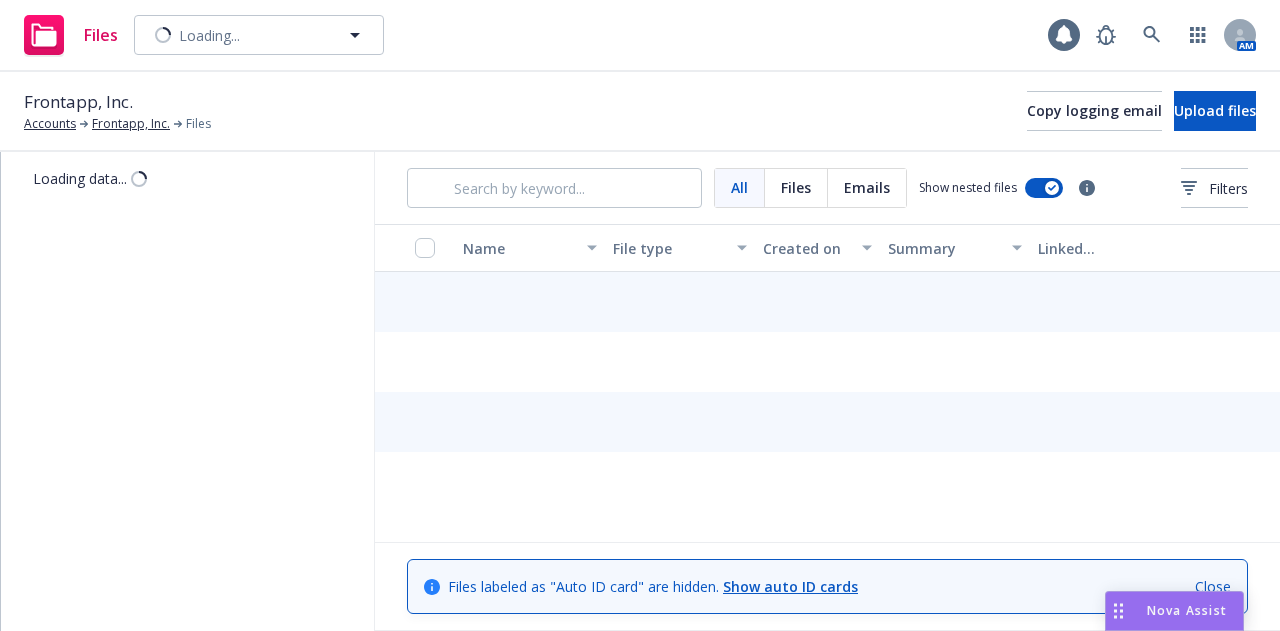 scroll, scrollTop: 0, scrollLeft: 0, axis: both 